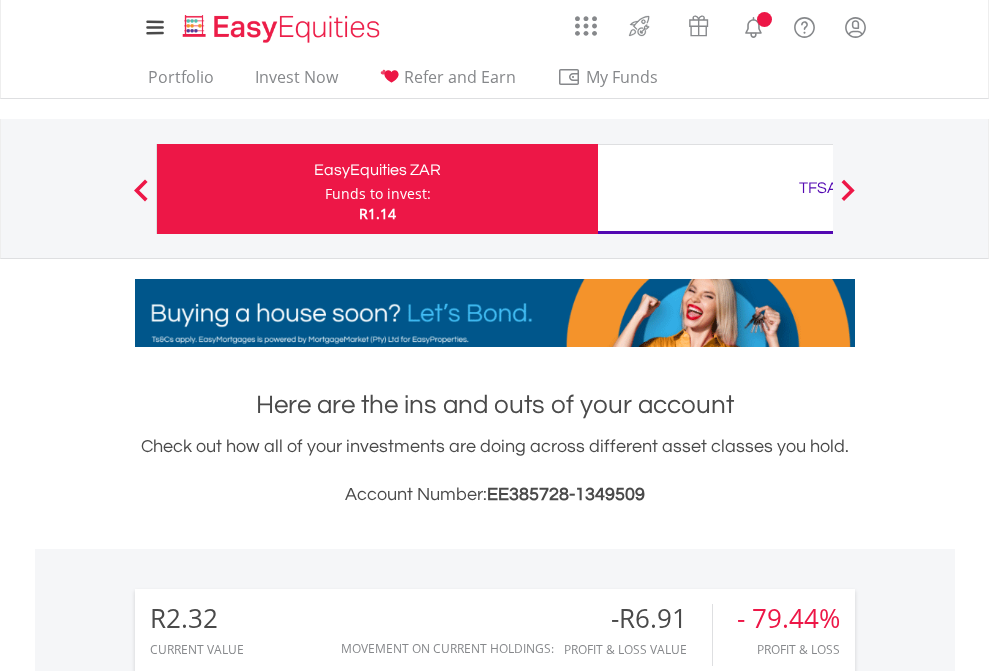 scroll, scrollTop: 0, scrollLeft: 0, axis: both 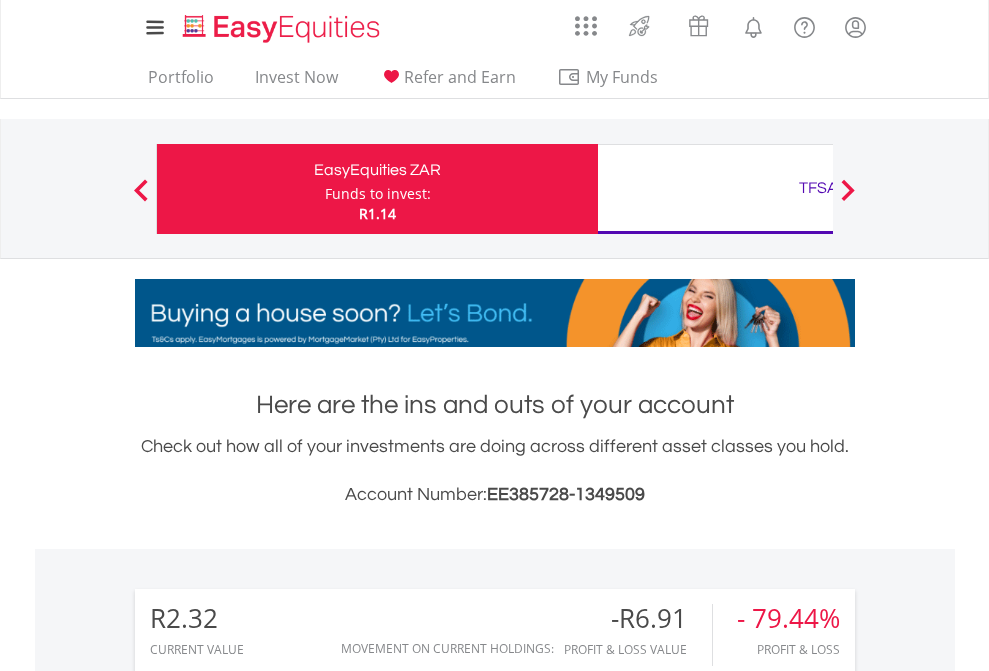 click on "Funds to invest:" at bounding box center (378, 194) 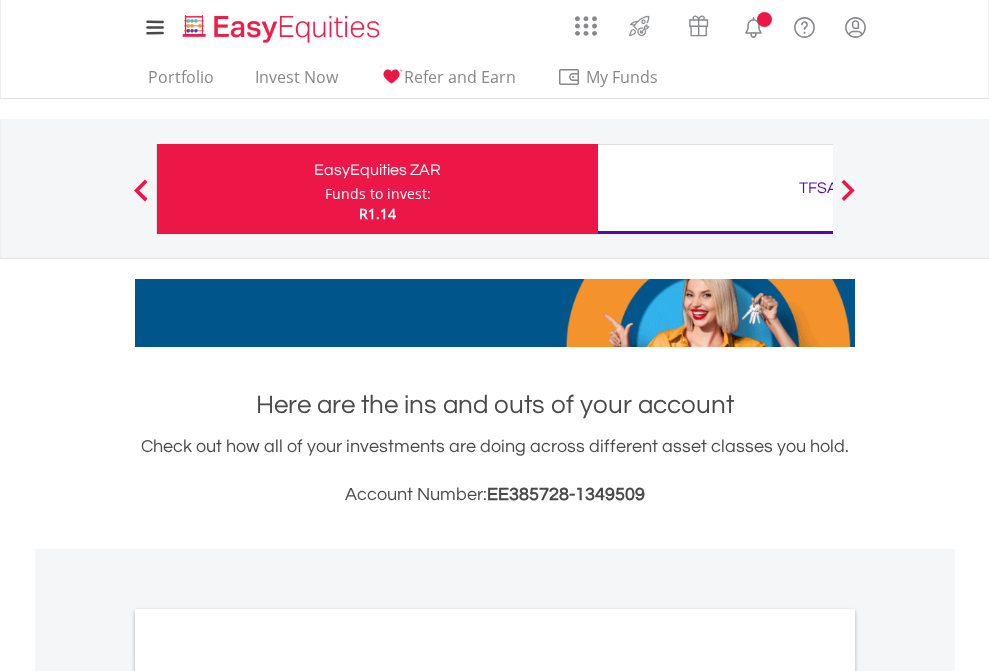 scroll, scrollTop: 0, scrollLeft: 0, axis: both 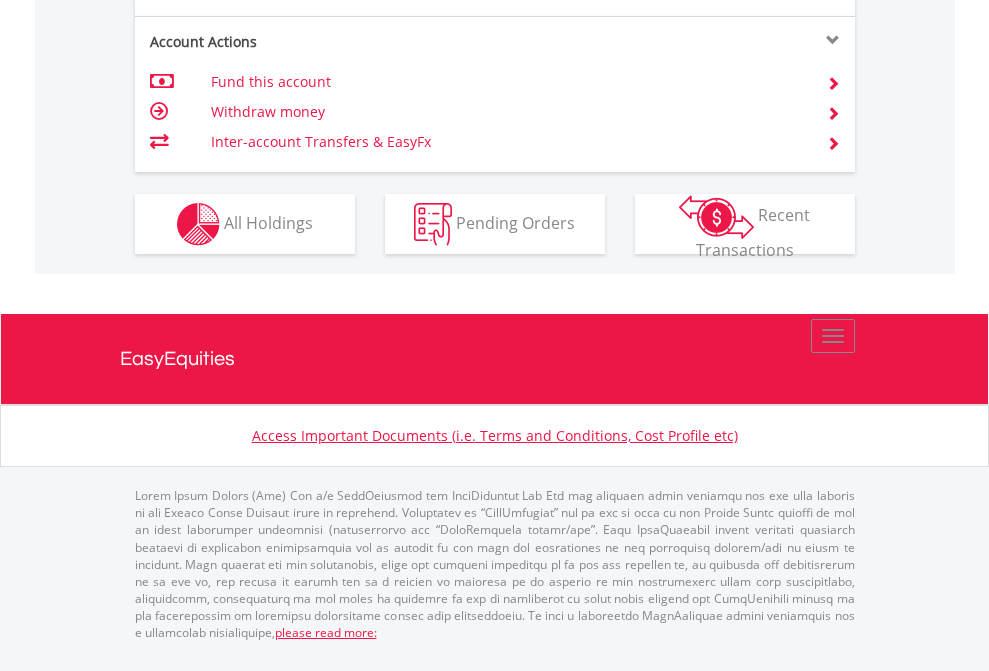 click on "Investment types" at bounding box center [706, -337] 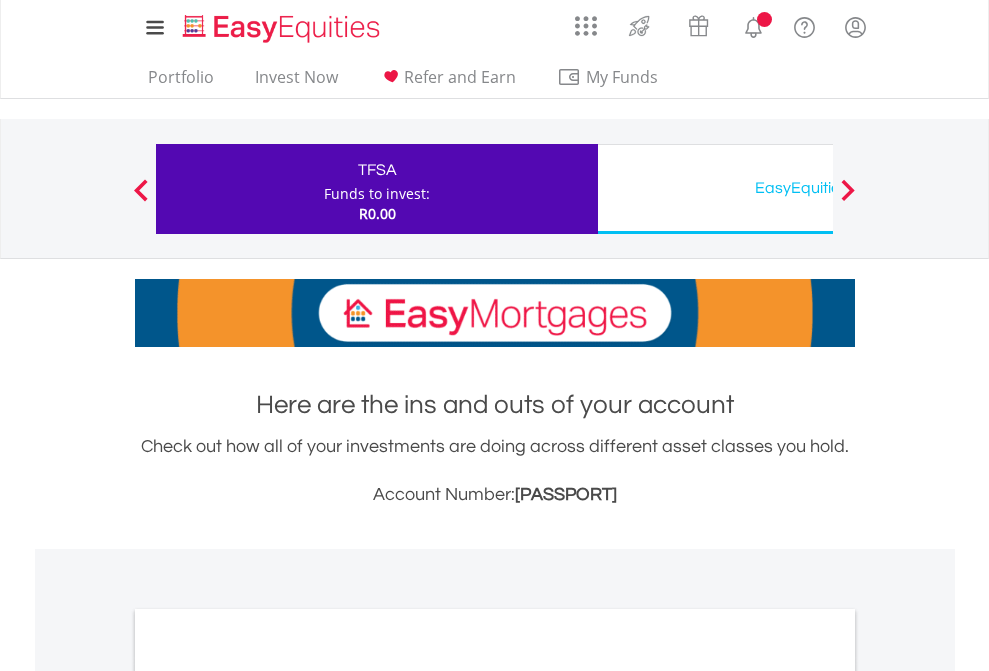 scroll, scrollTop: 0, scrollLeft: 0, axis: both 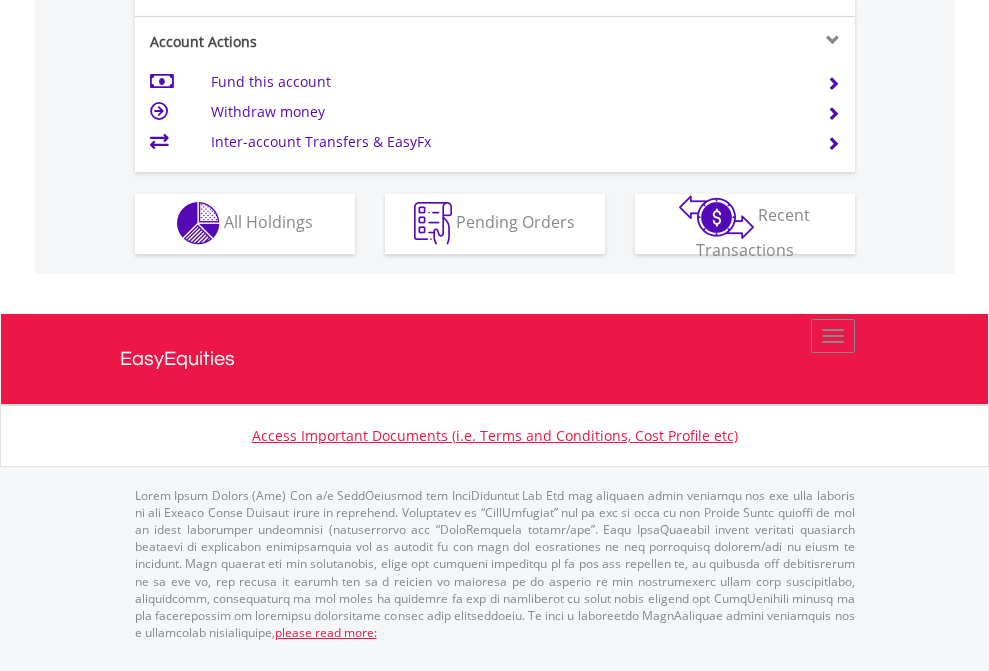 click on "Investment types" at bounding box center [706, -353] 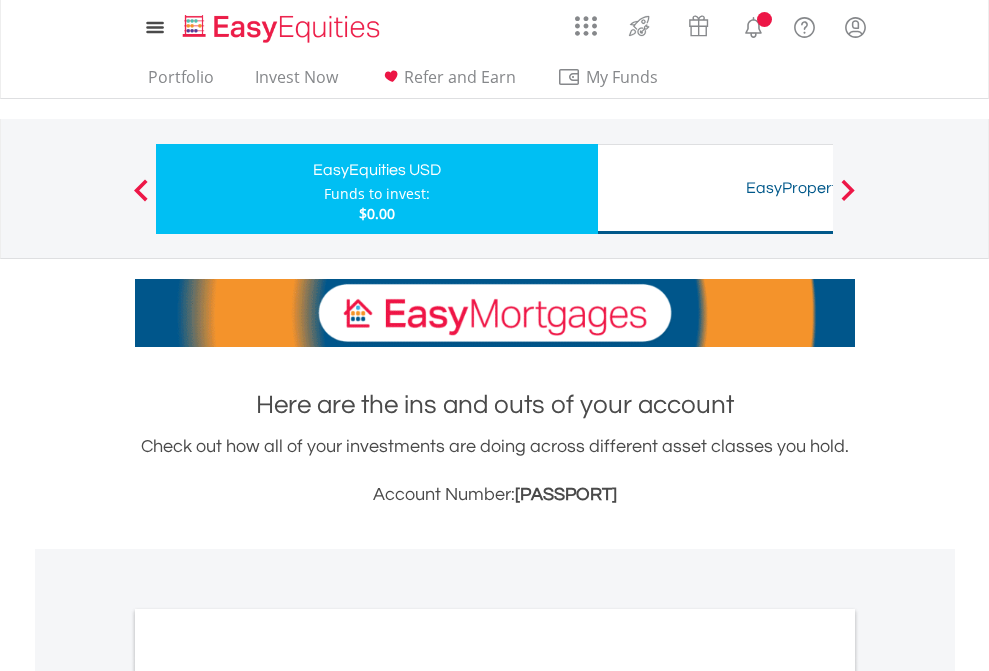 scroll, scrollTop: 0, scrollLeft: 0, axis: both 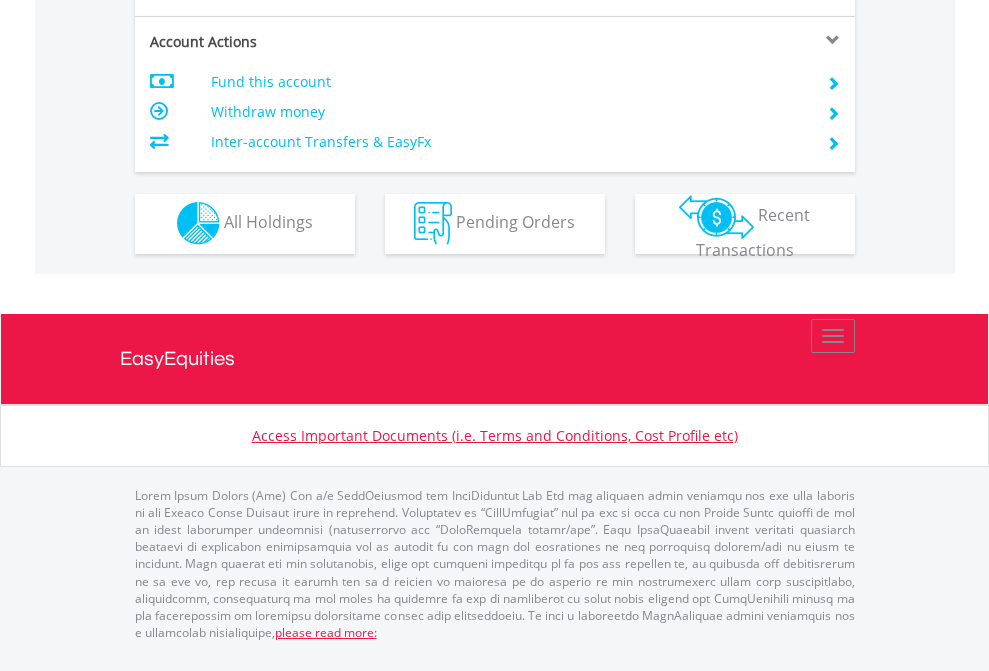 click on "Investment types" at bounding box center [706, -353] 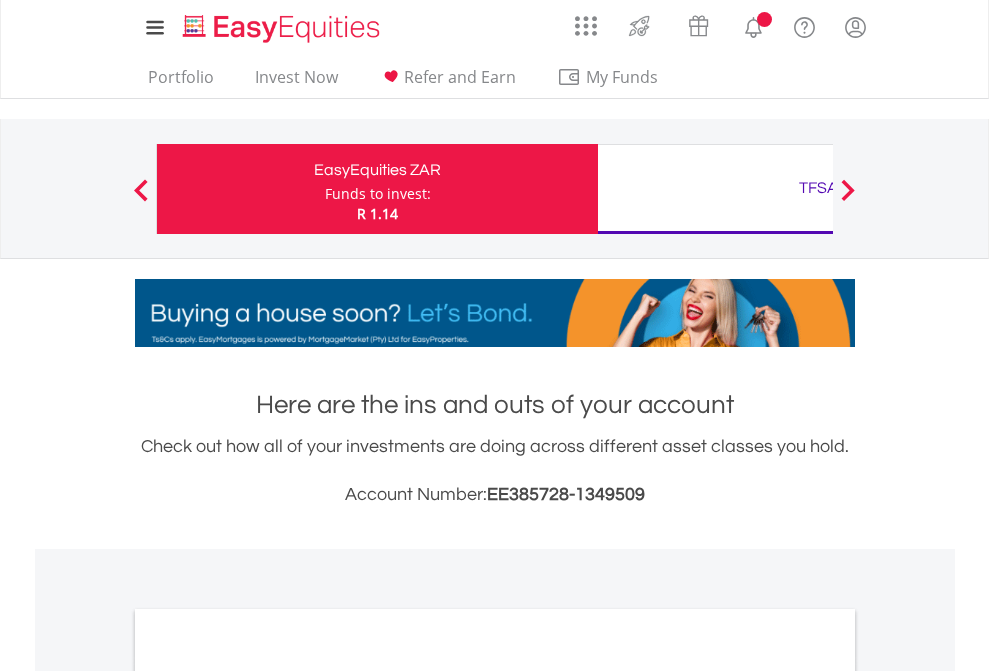 scroll, scrollTop: 1202, scrollLeft: 0, axis: vertical 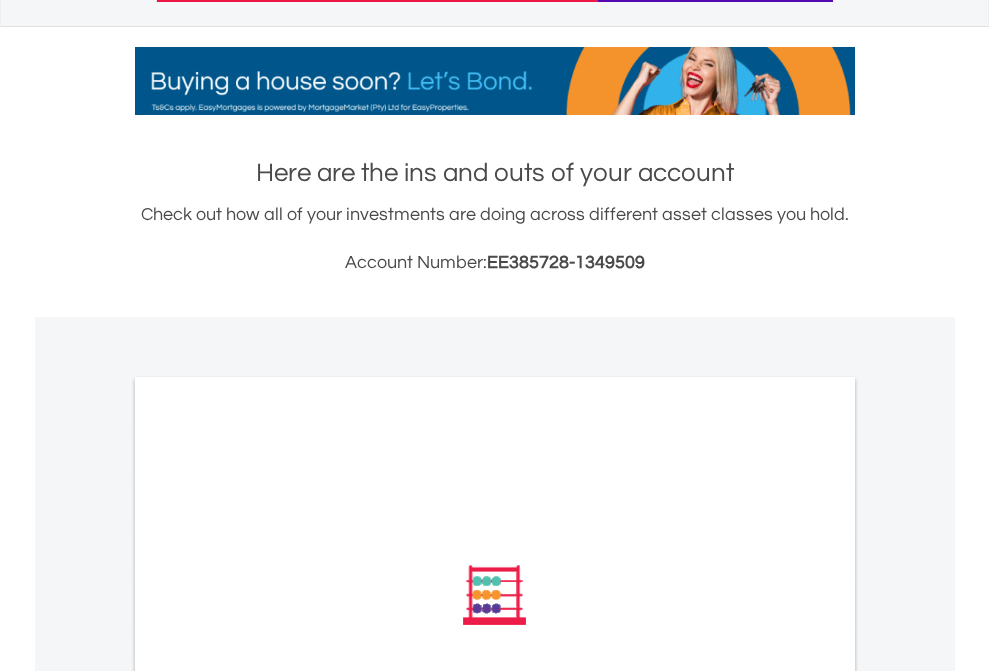 click on "All Holdings" at bounding box center [268, 864] 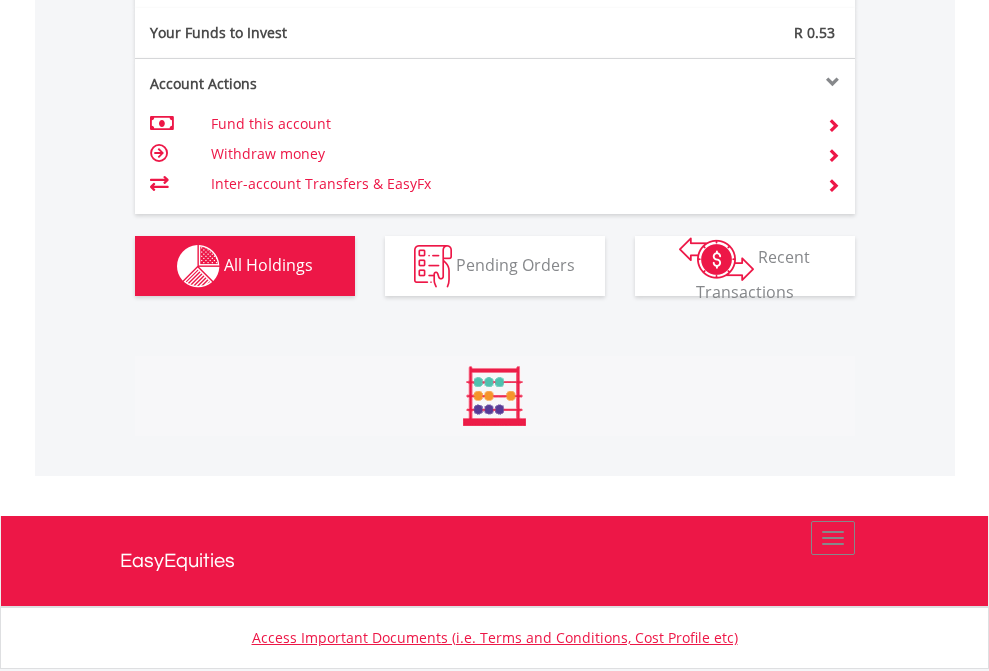 scroll, scrollTop: 999808, scrollLeft: 999687, axis: both 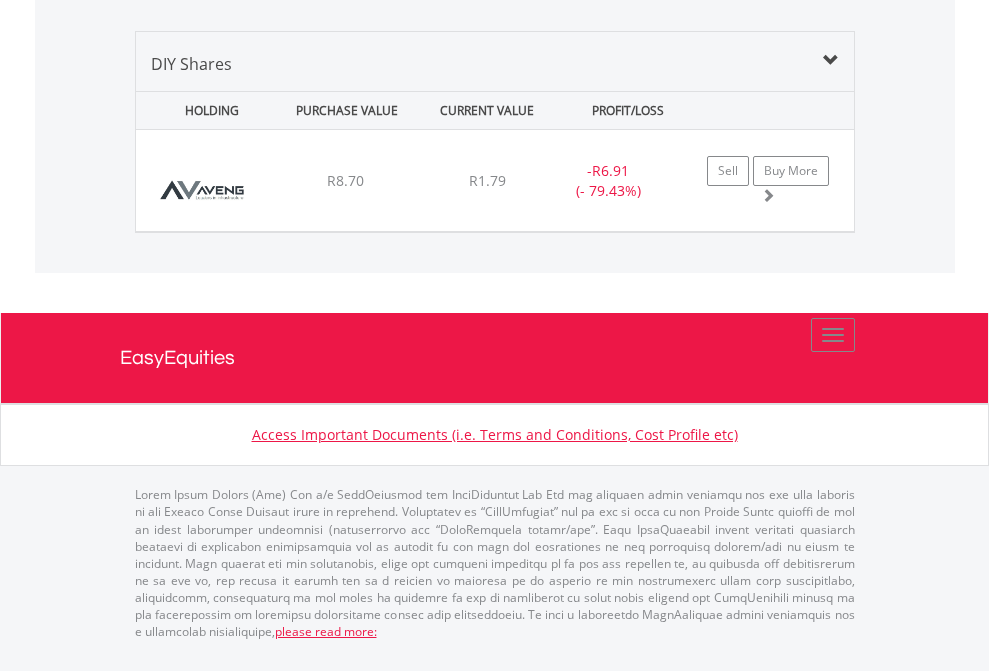 click on "TFSA" at bounding box center [818, -1339] 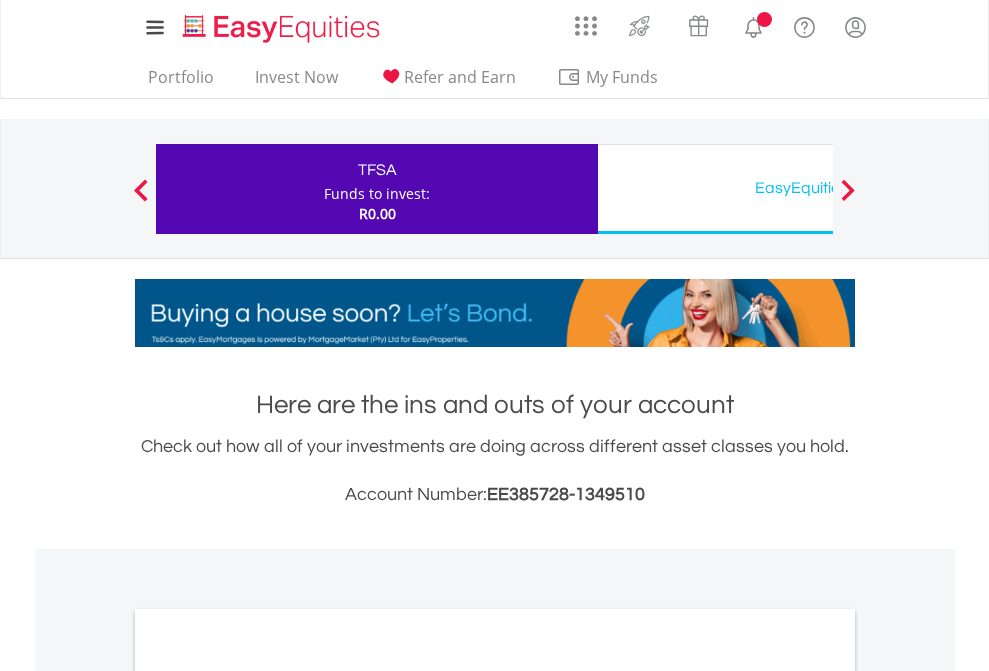 scroll, scrollTop: 0, scrollLeft: 0, axis: both 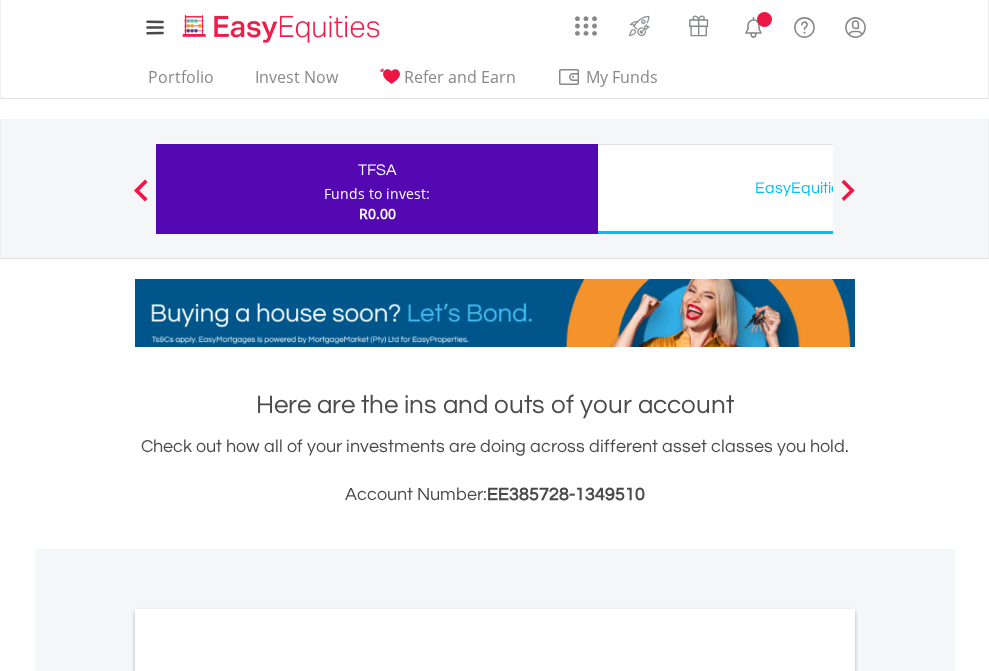 click on "All Holdings" at bounding box center (268, 1096) 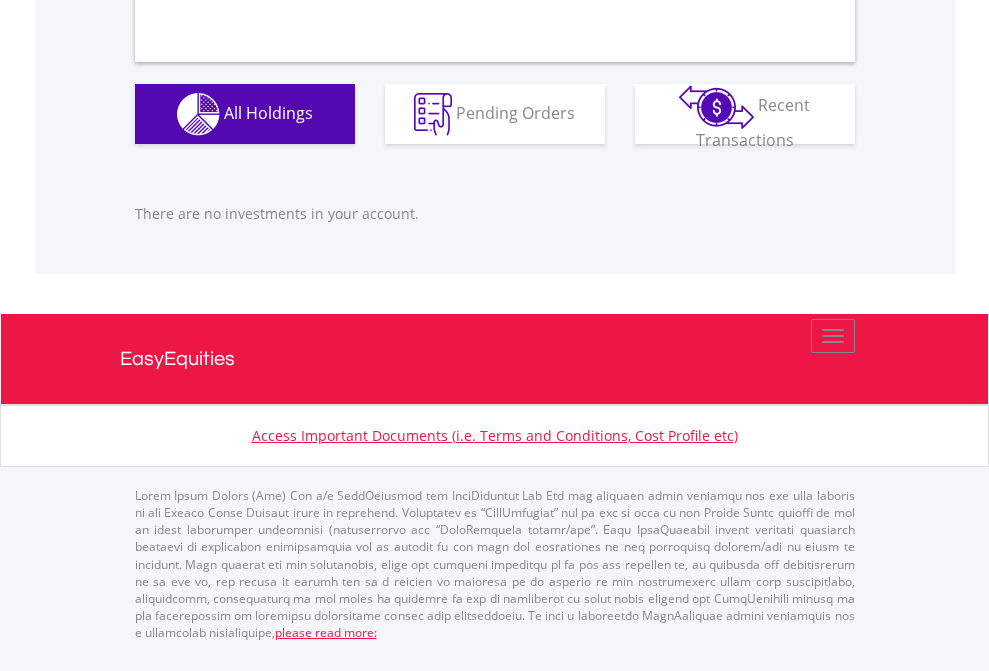 scroll, scrollTop: 1980, scrollLeft: 0, axis: vertical 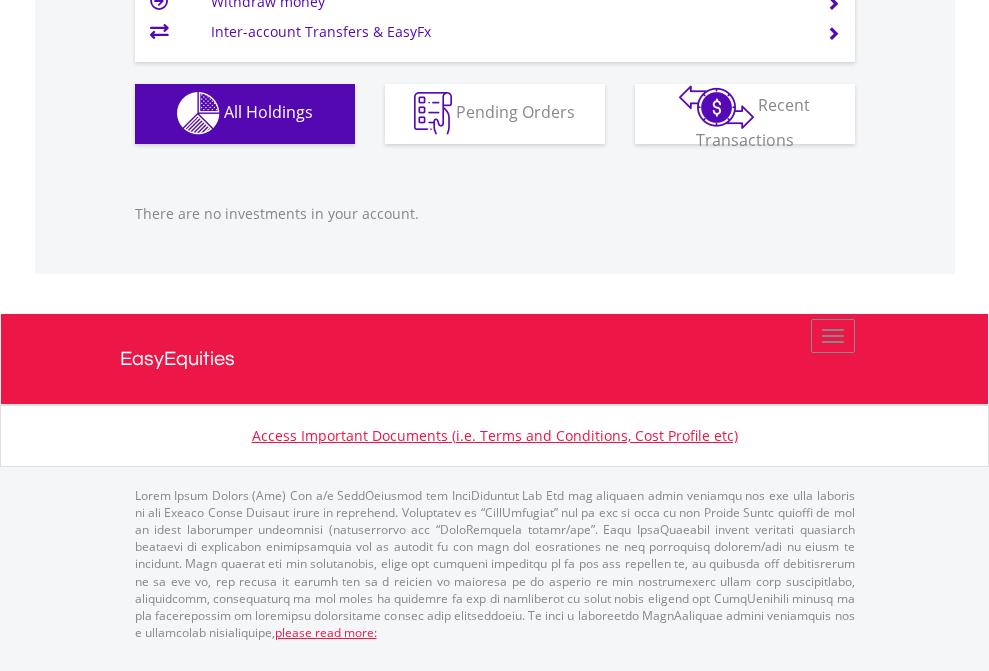 click on "EasyEquities USD" at bounding box center (818, -1142) 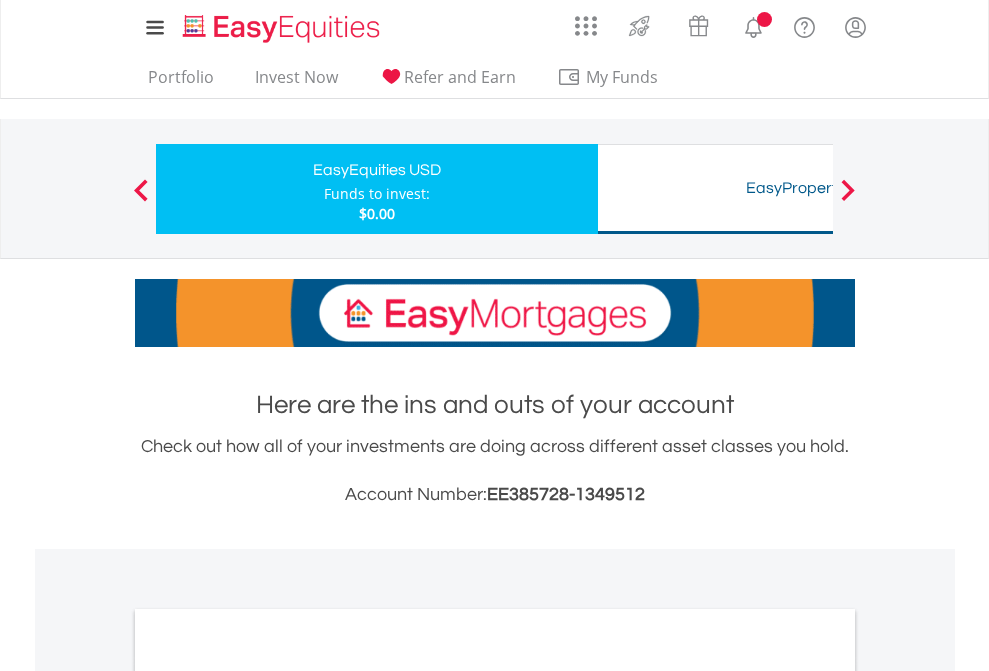 scroll, scrollTop: 0, scrollLeft: 0, axis: both 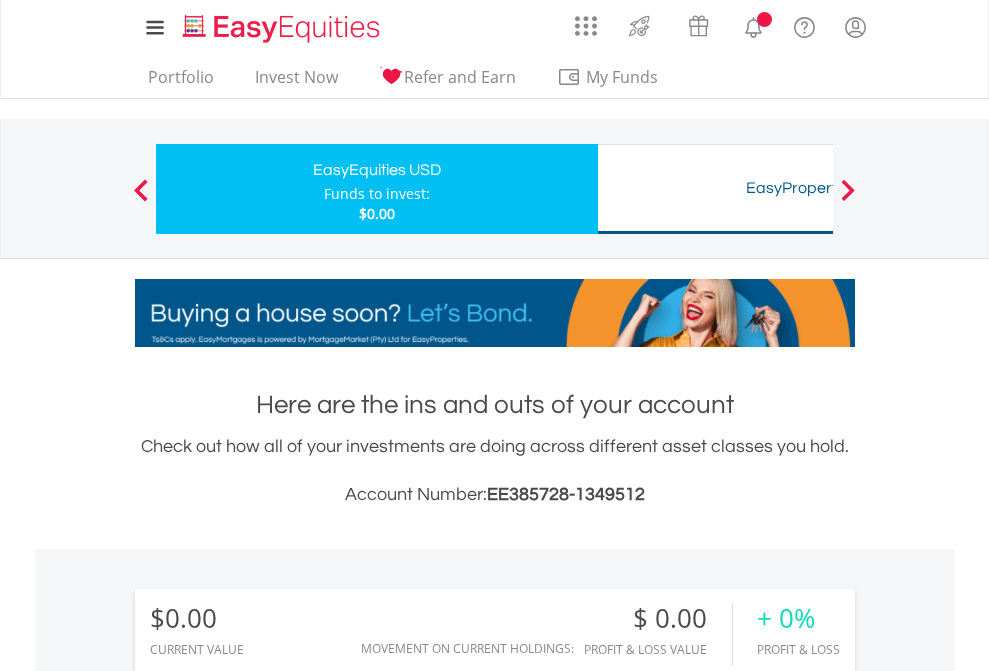 click on "All Holdings" at bounding box center [268, 1442] 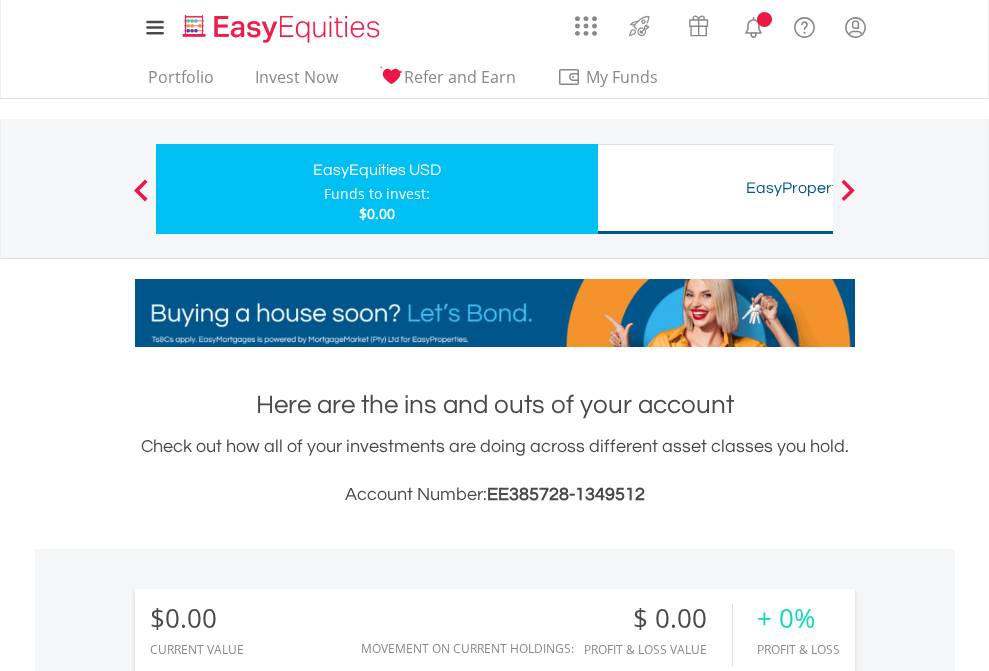scroll, scrollTop: 999808, scrollLeft: 999687, axis: both 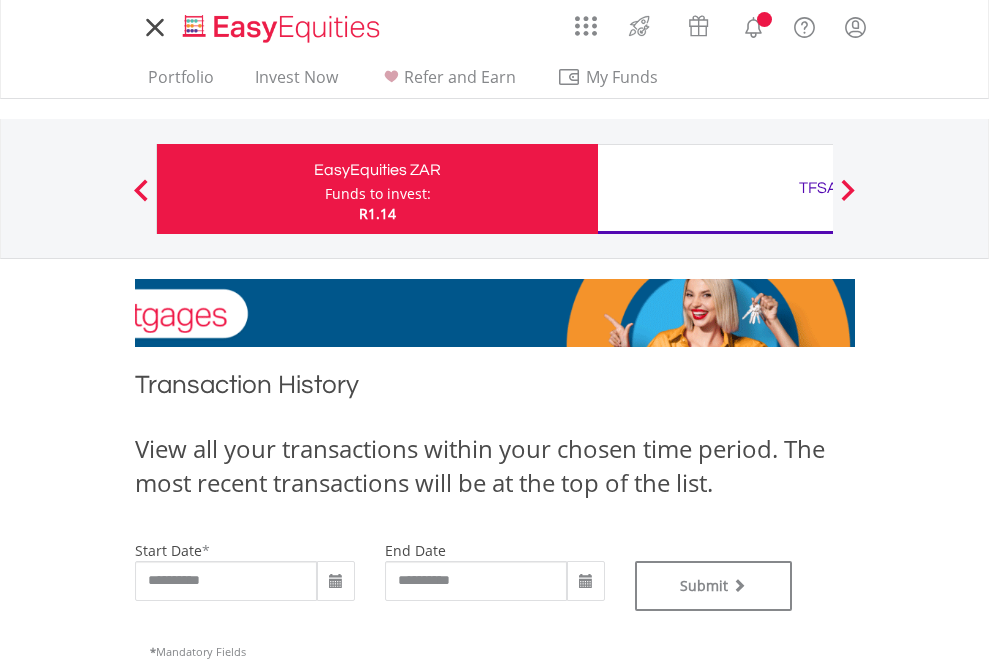 type on "**********" 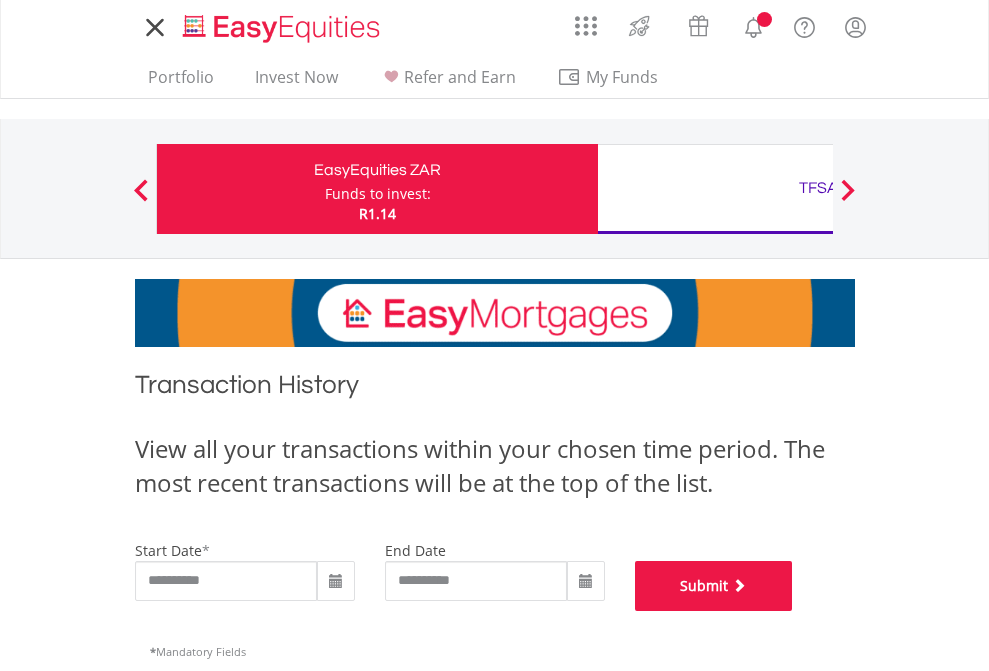 click on "Submit" at bounding box center [714, 586] 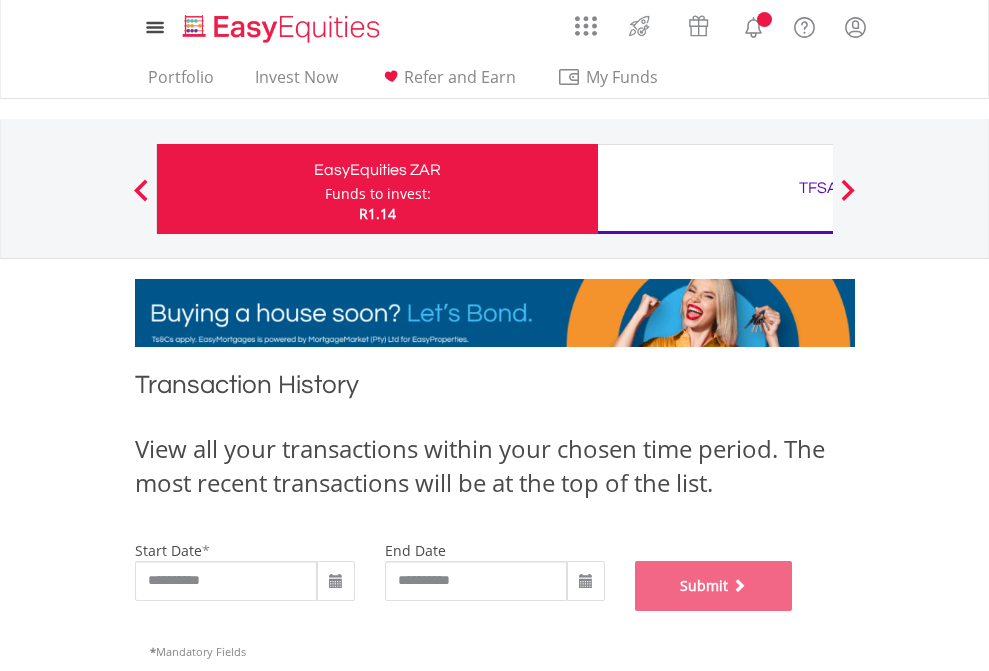 scroll, scrollTop: 811, scrollLeft: 0, axis: vertical 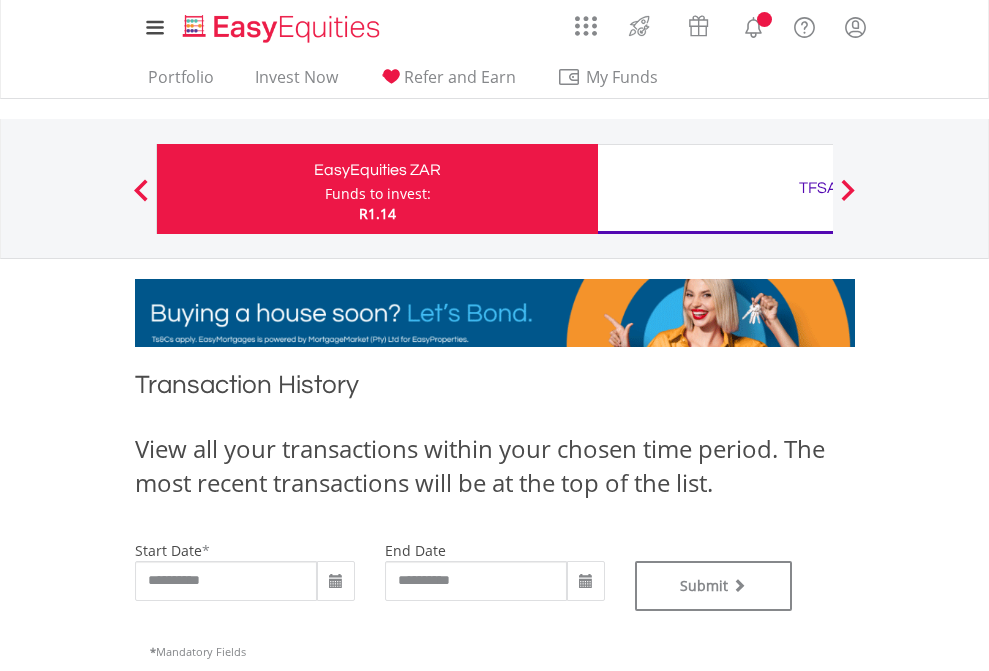 click on "TFSA" at bounding box center (818, 188) 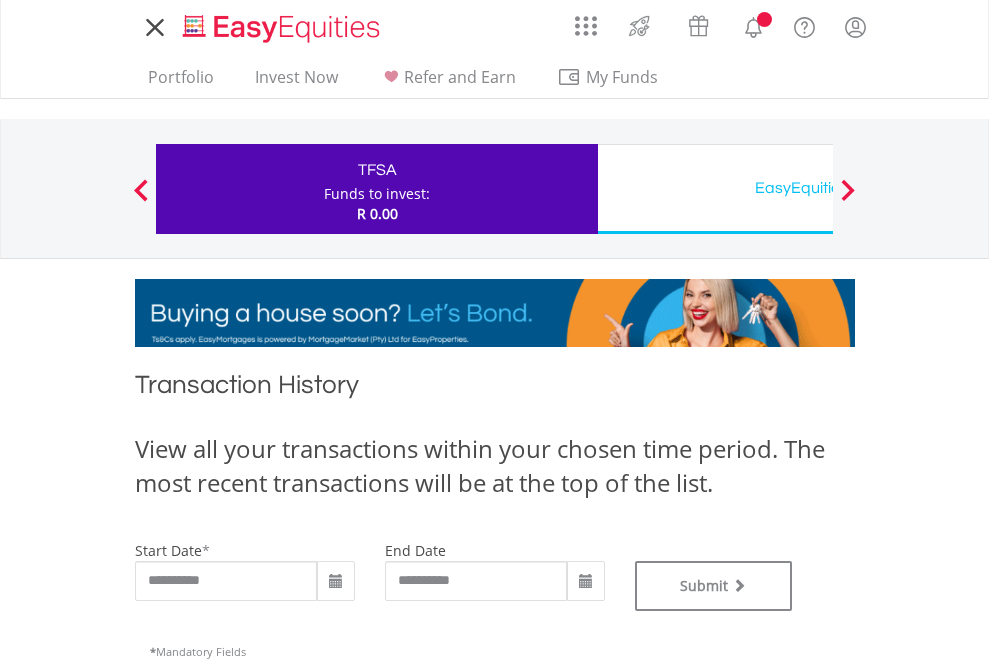 scroll, scrollTop: 0, scrollLeft: 0, axis: both 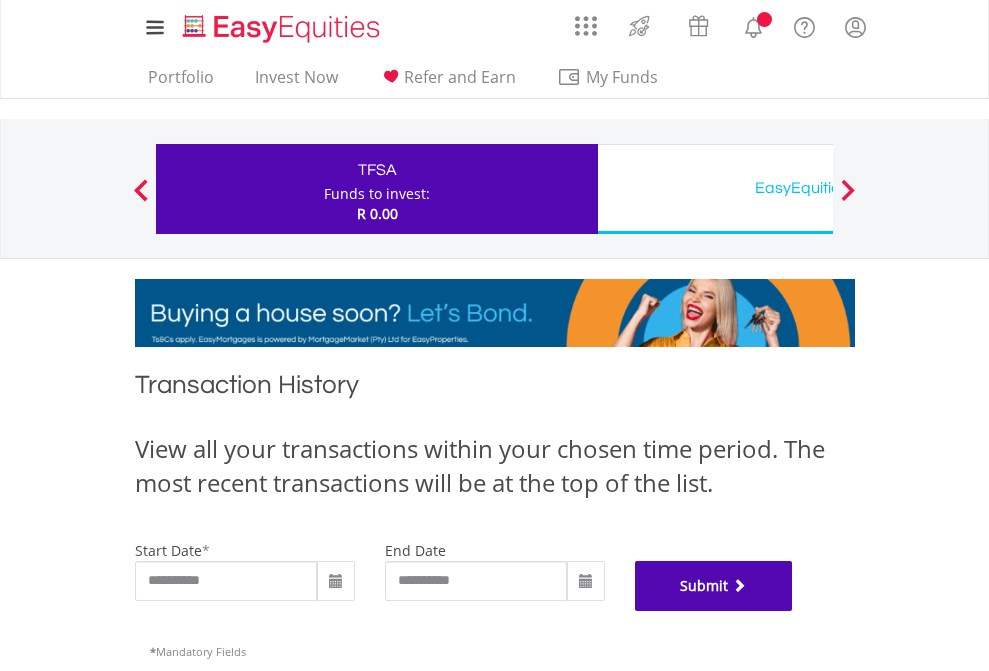click on "Submit" at bounding box center (714, 586) 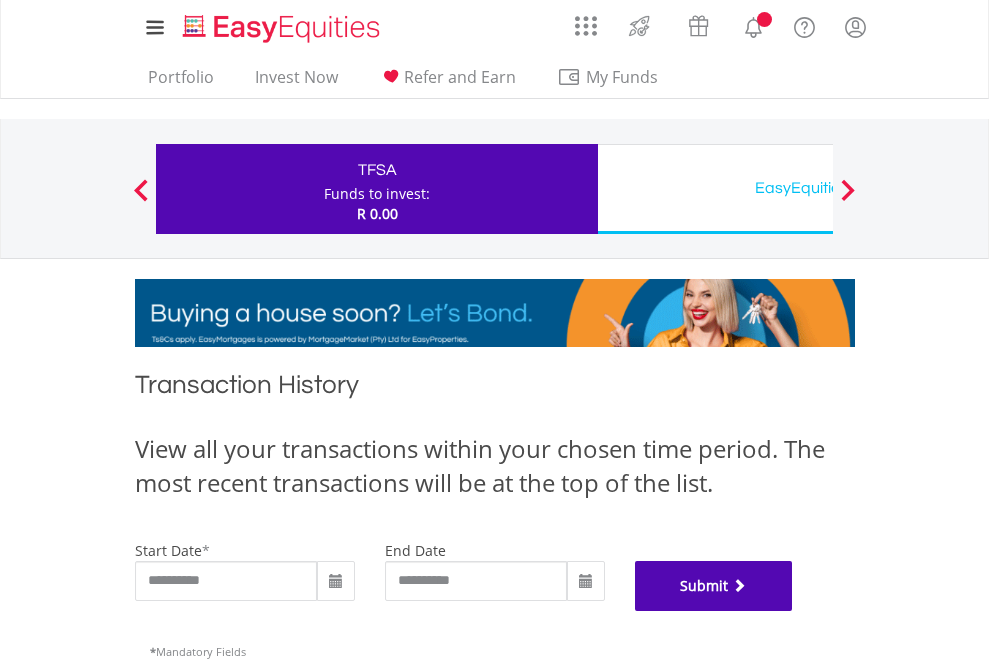 scroll, scrollTop: 811, scrollLeft: 0, axis: vertical 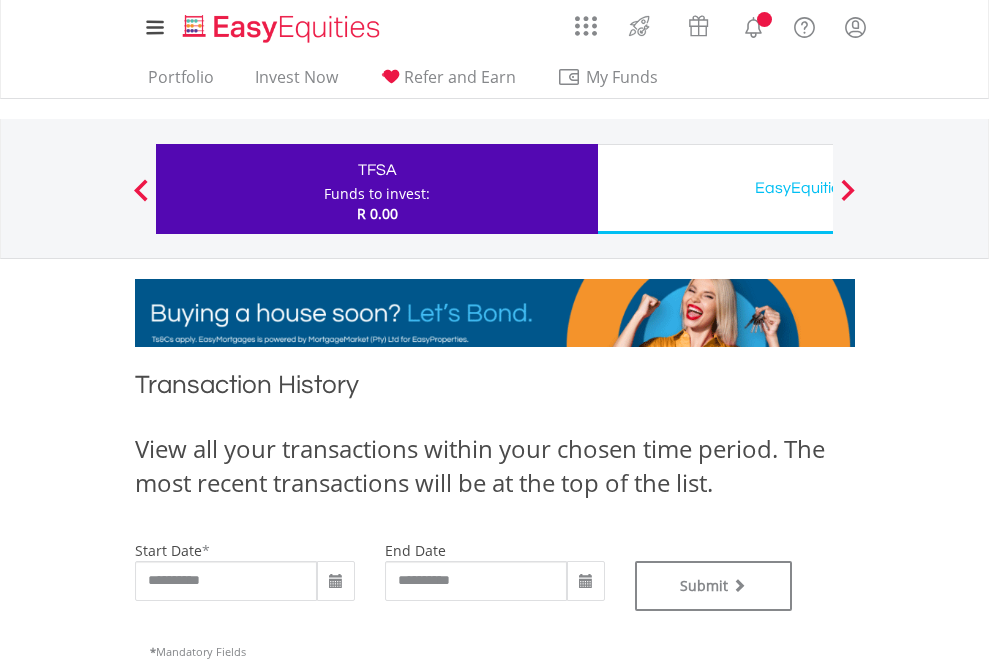 click on "EasyEquities USD" at bounding box center (818, 188) 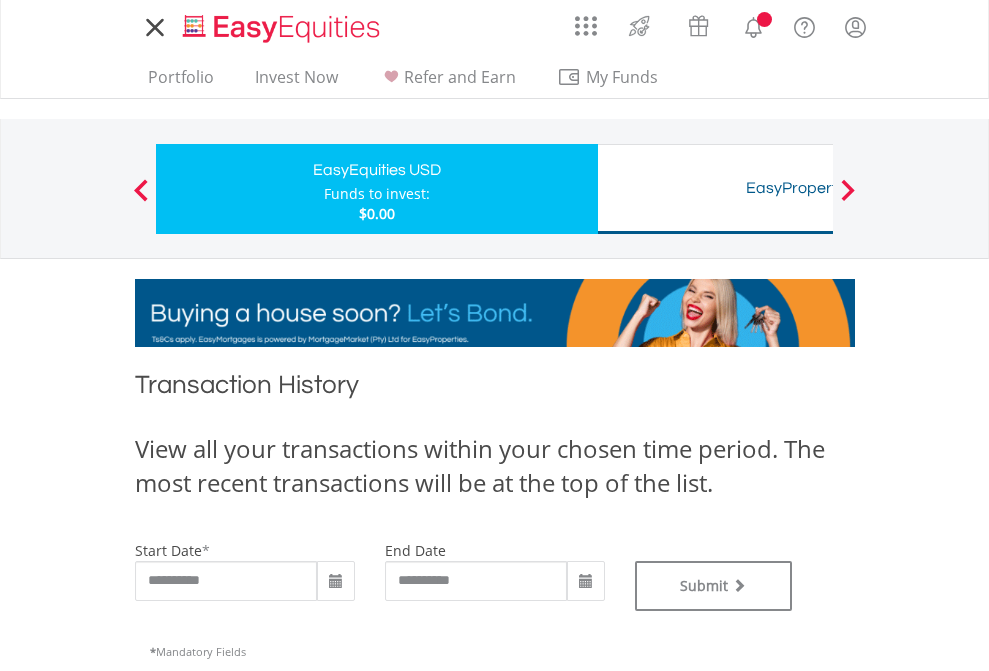 scroll, scrollTop: 0, scrollLeft: 0, axis: both 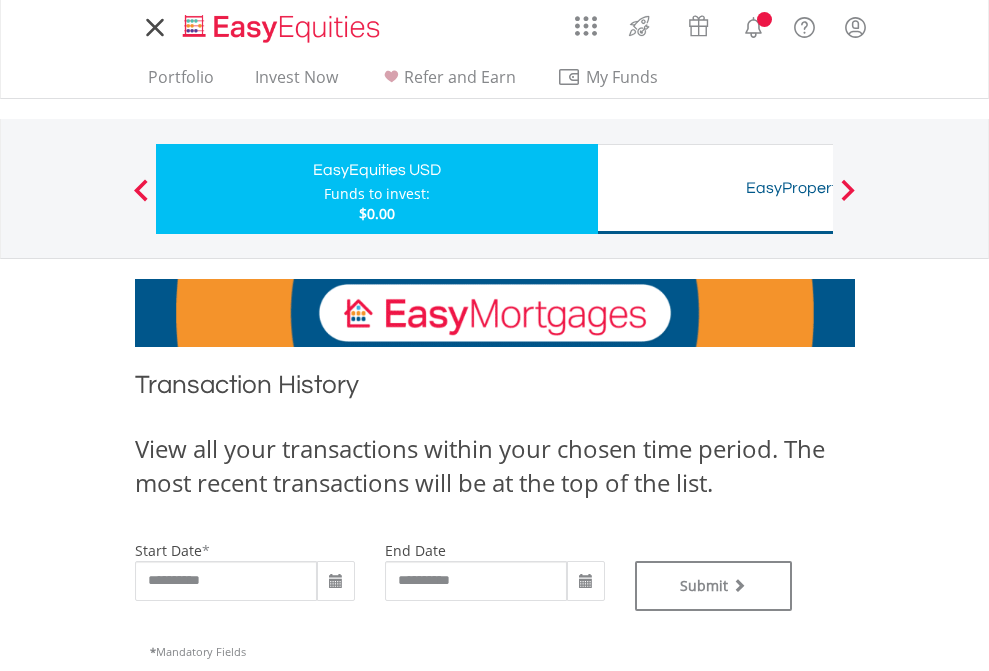 type on "**********" 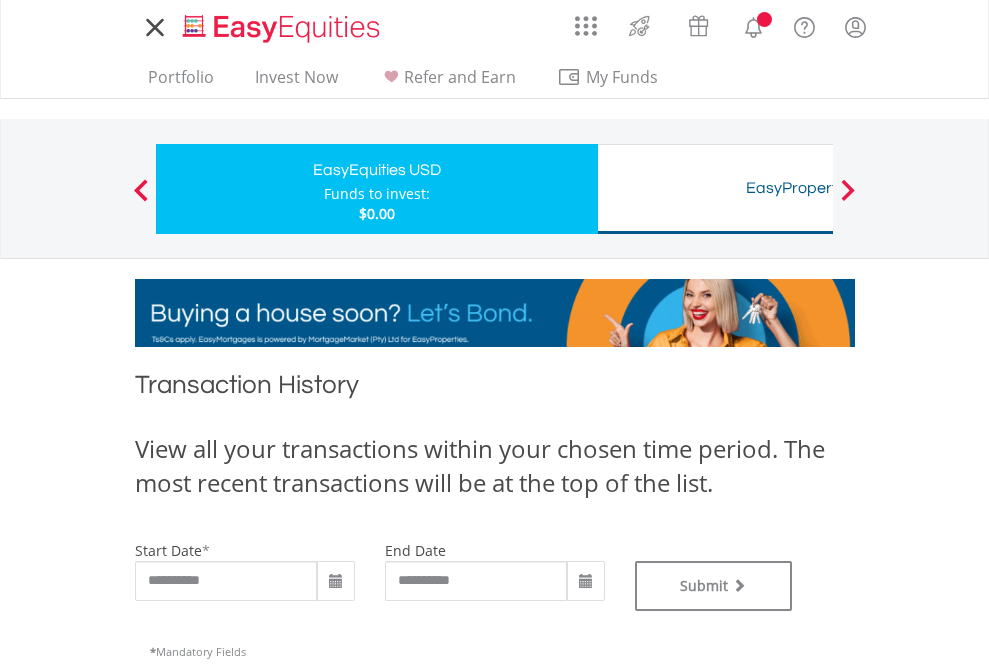 type on "**********" 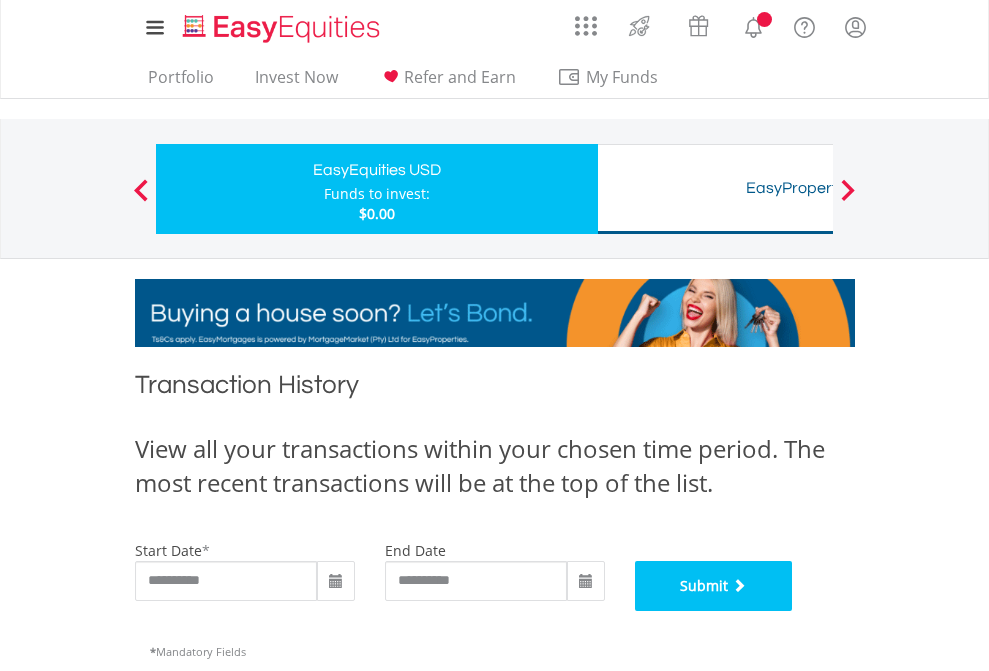 click on "Submit" at bounding box center [714, 586] 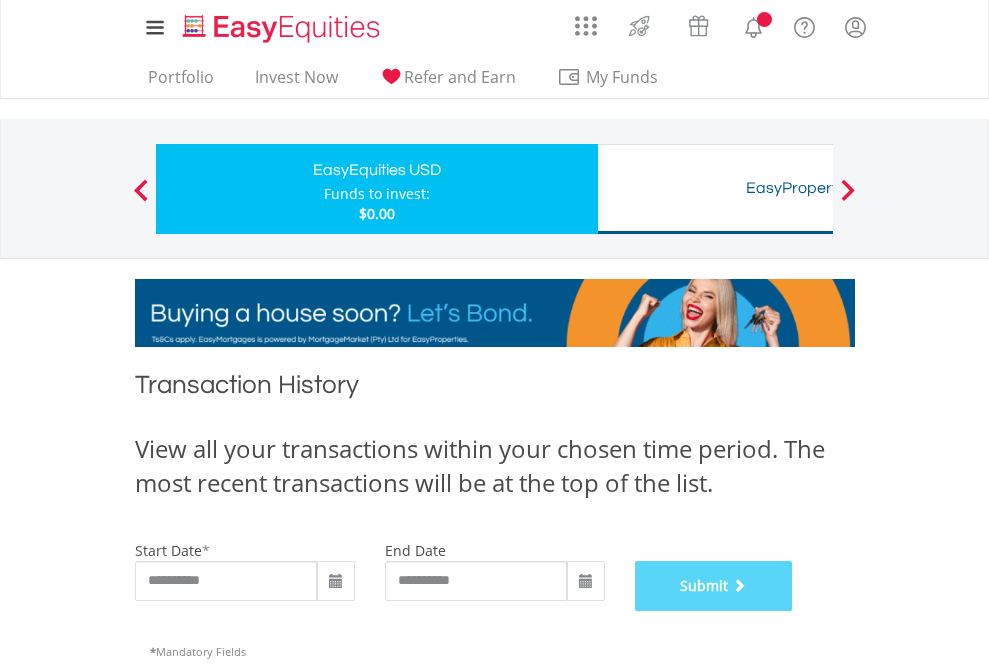 scroll, scrollTop: 811, scrollLeft: 0, axis: vertical 